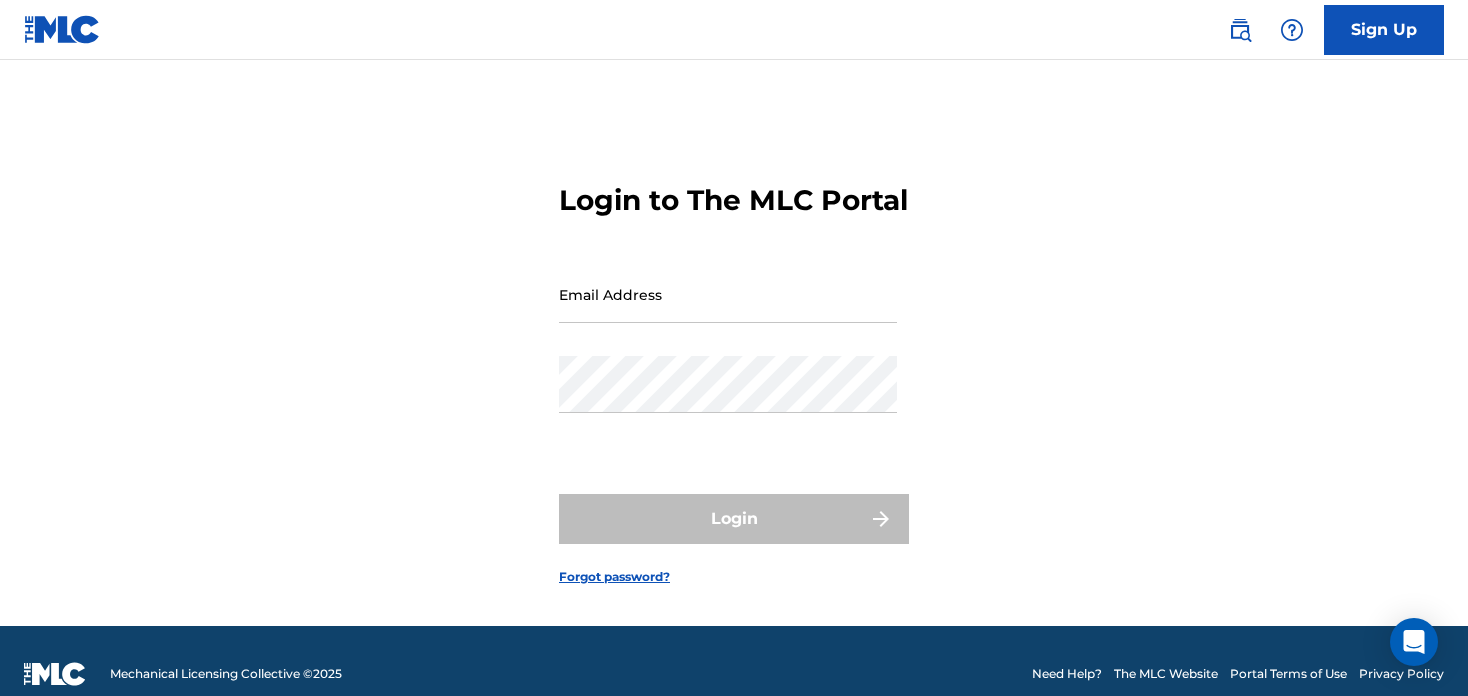 scroll, scrollTop: 0, scrollLeft: 0, axis: both 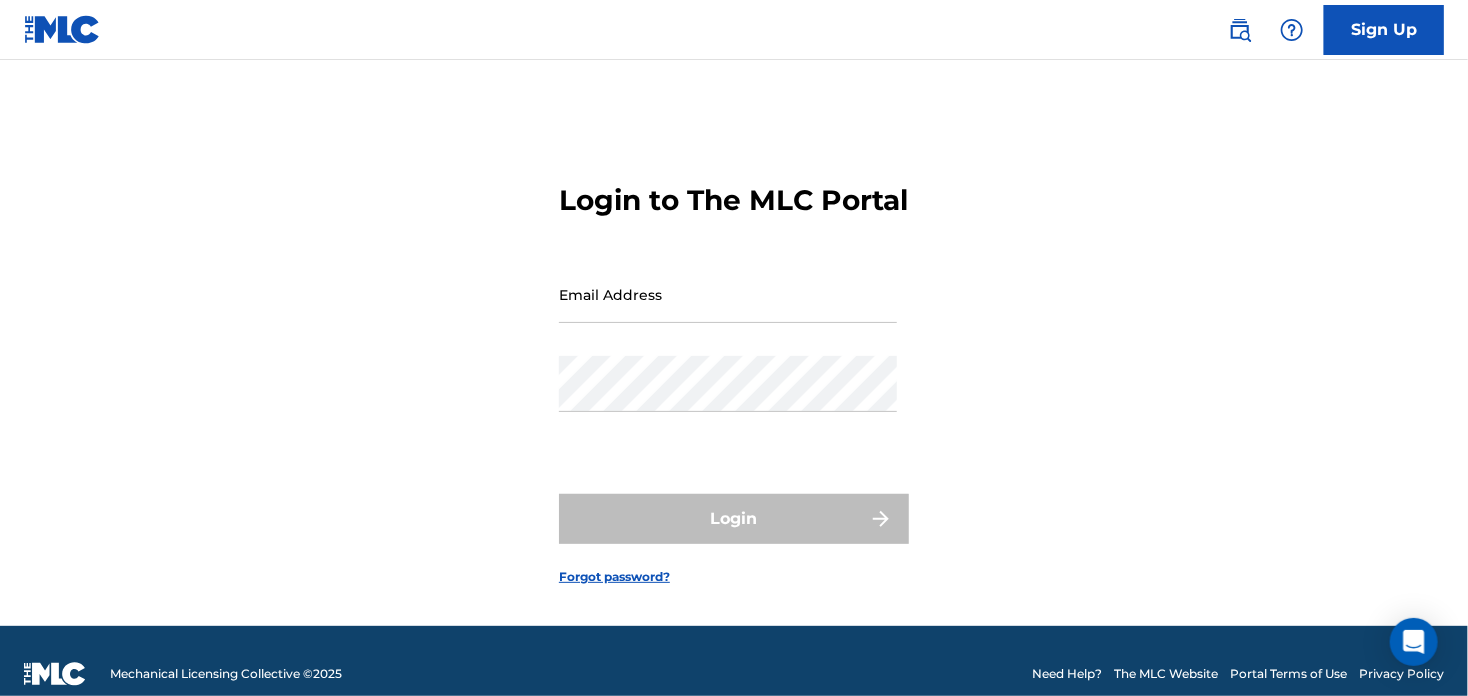 click at bounding box center [62, 29] 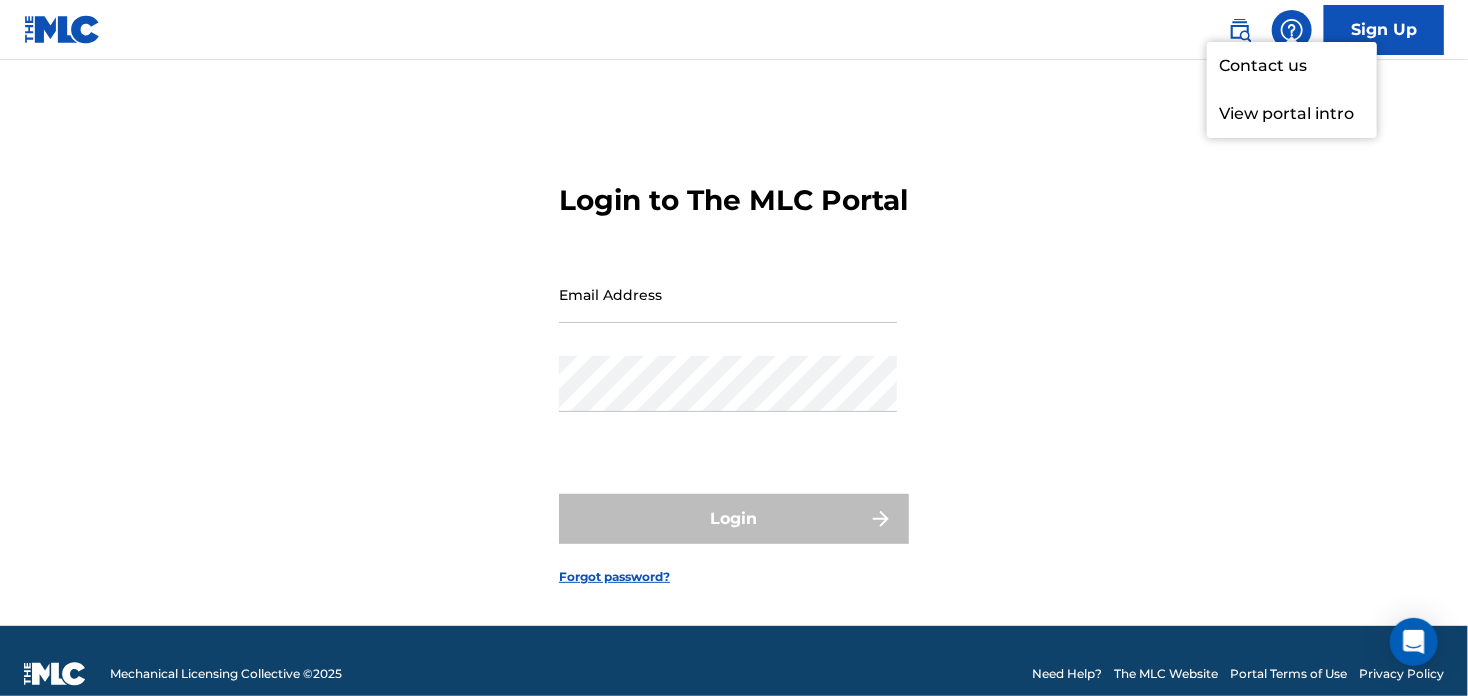 click on "View portal intro" at bounding box center [1292, 114] 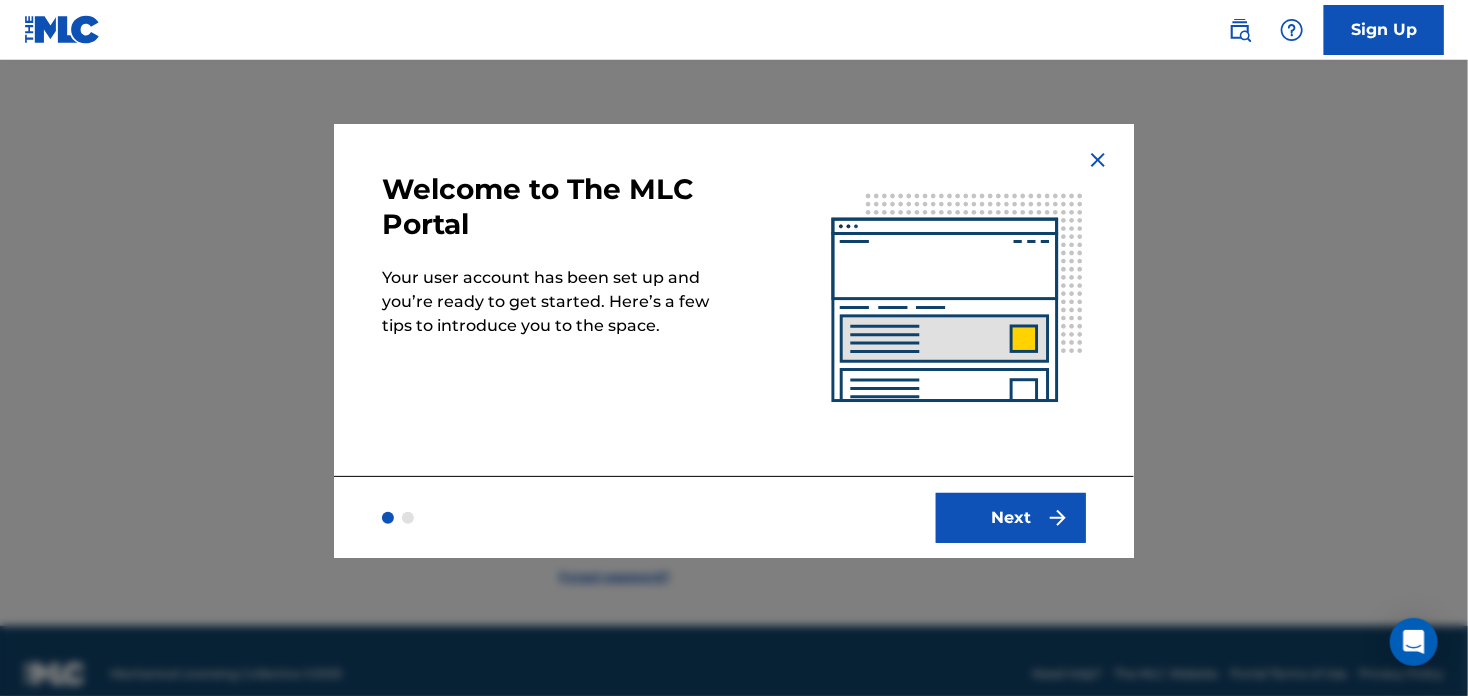 click at bounding box center [1098, 160] 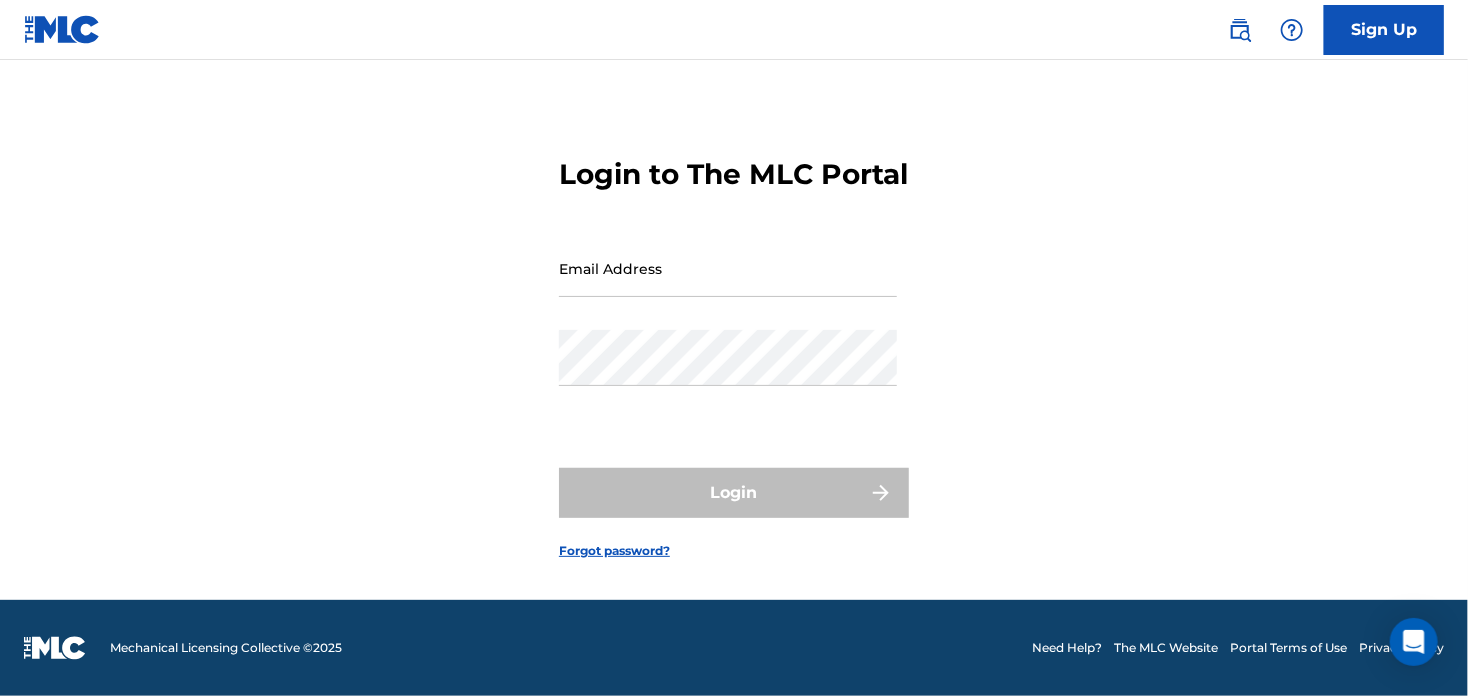 scroll, scrollTop: 43, scrollLeft: 0, axis: vertical 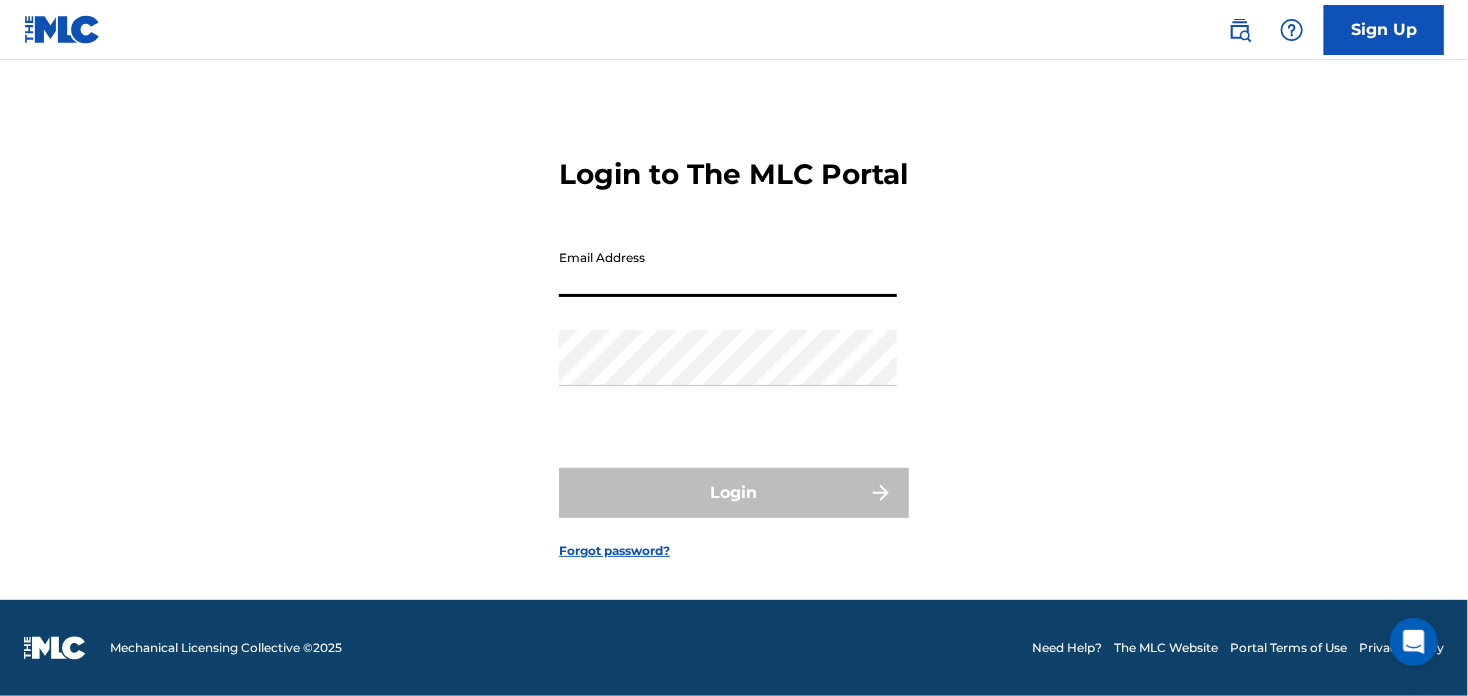 click on "Email Address" at bounding box center (728, 268) 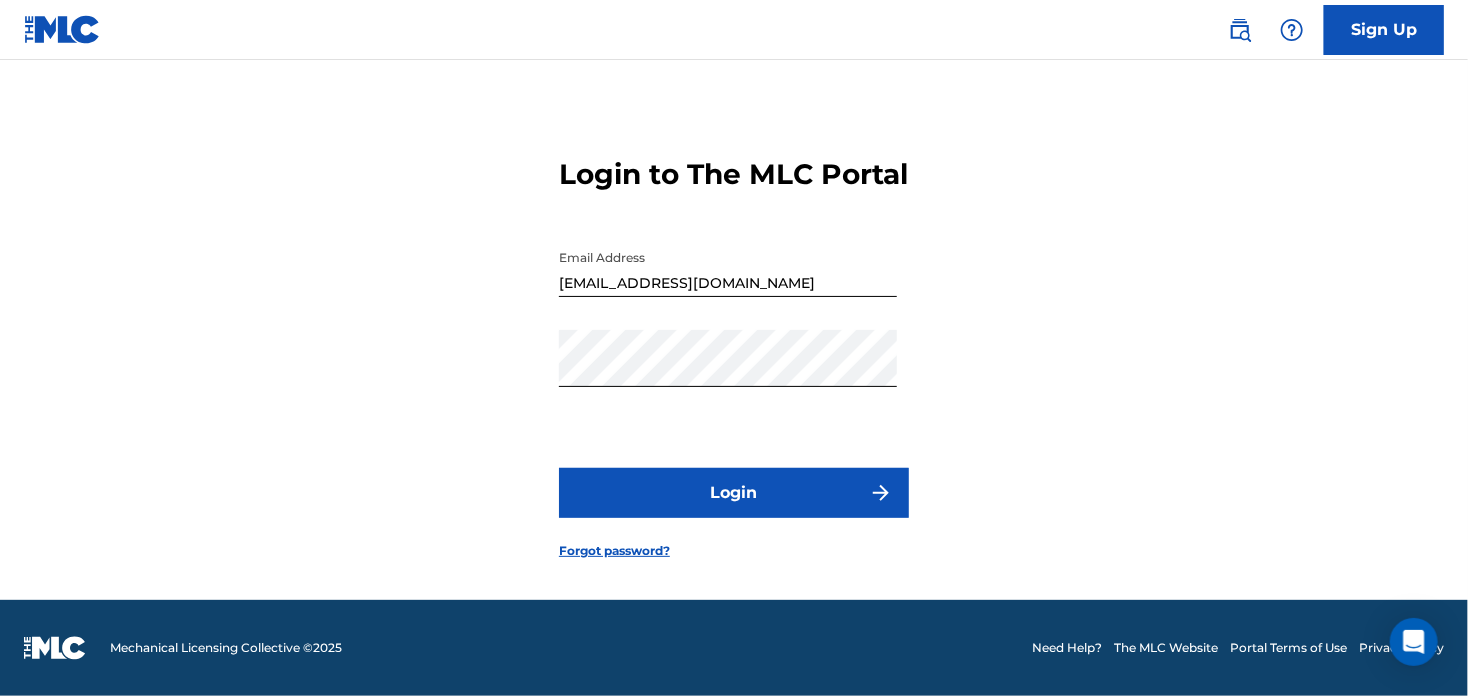 click on "Login" at bounding box center (734, 493) 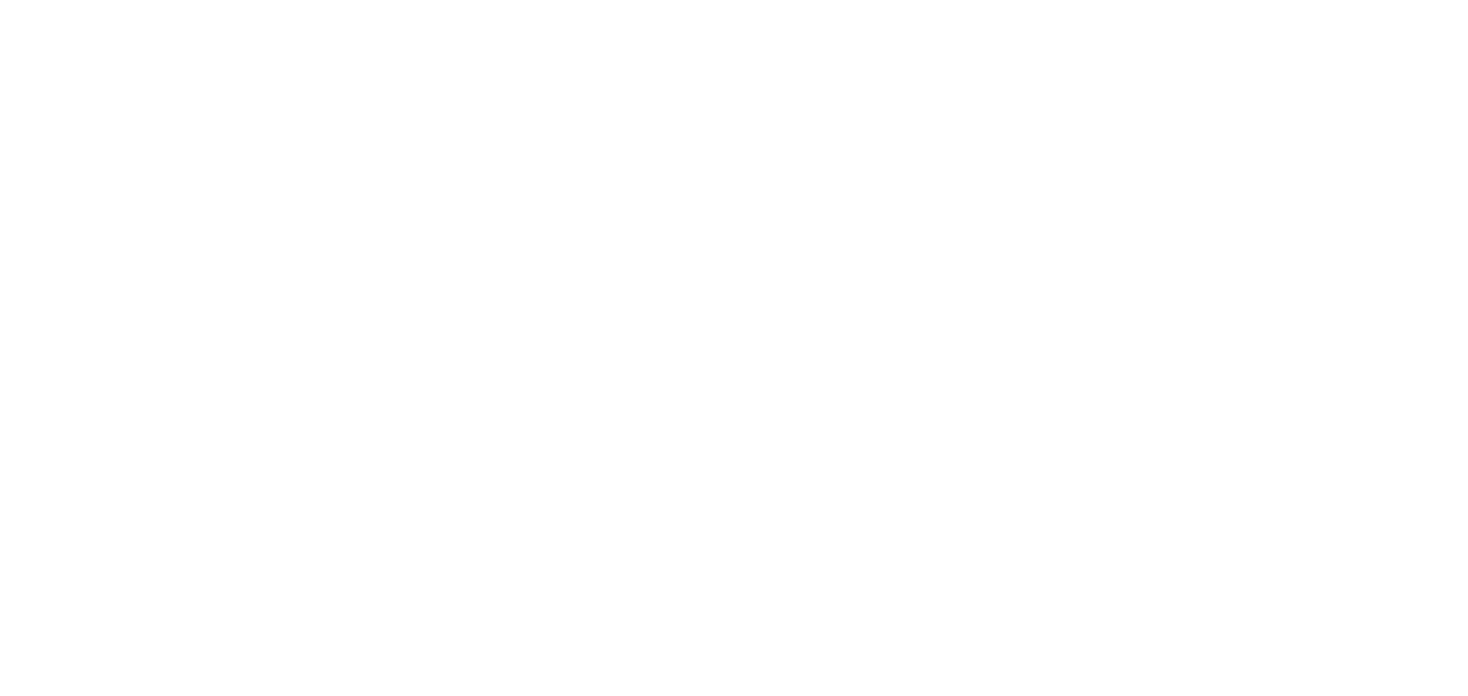 scroll, scrollTop: 0, scrollLeft: 0, axis: both 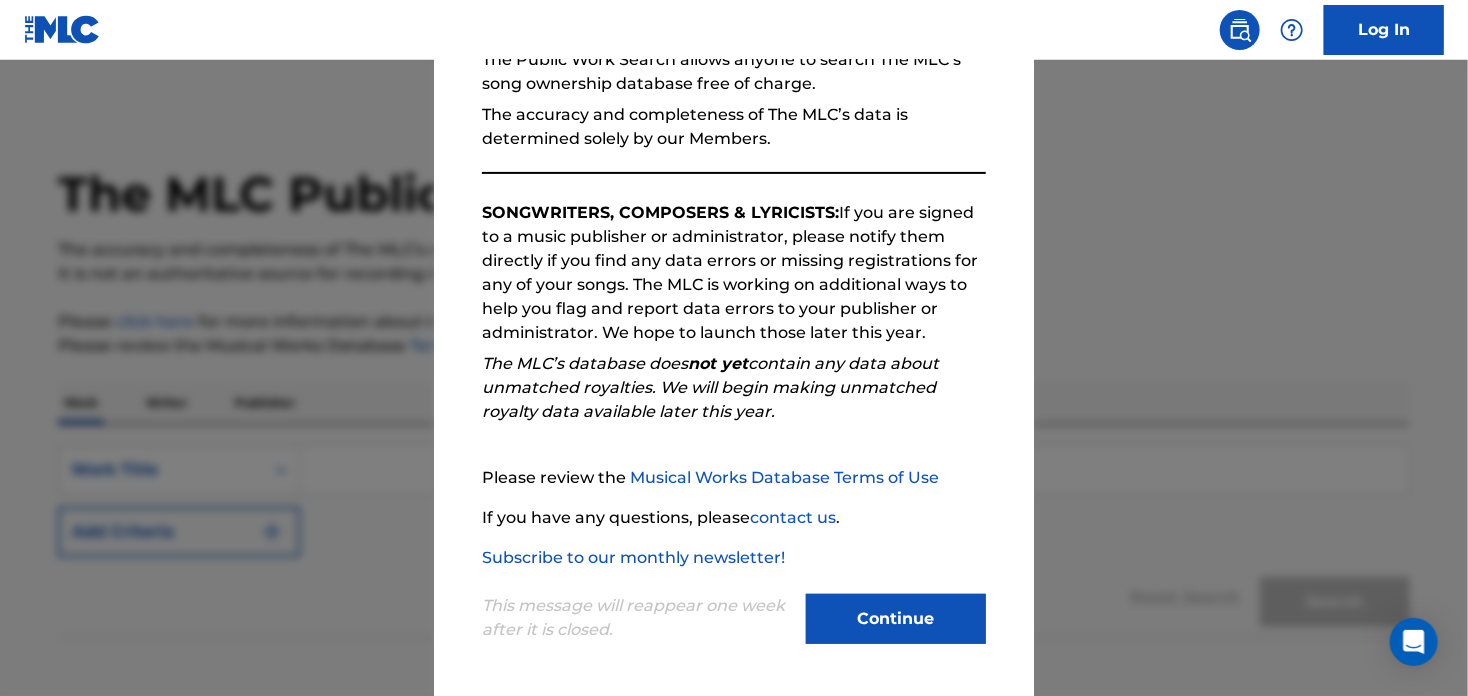 click on "Continue" at bounding box center (896, 619) 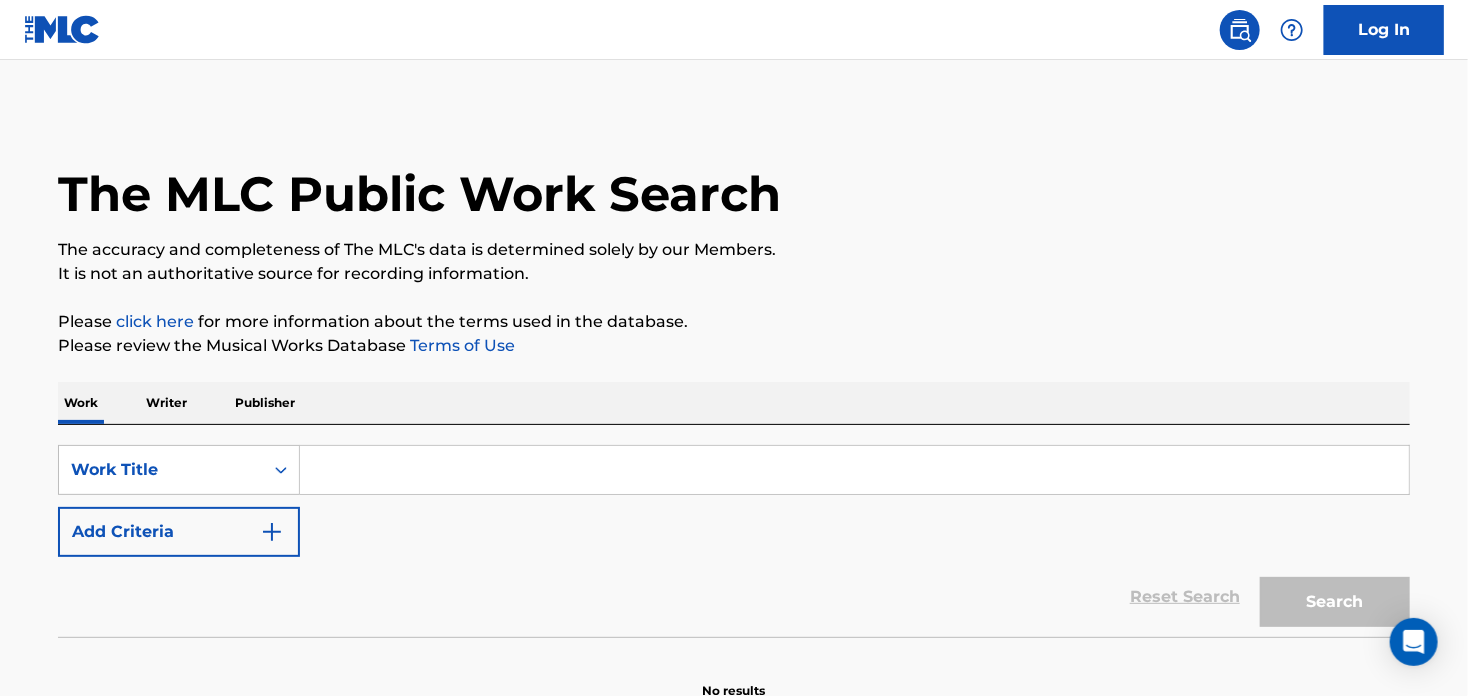 click at bounding box center [854, 470] 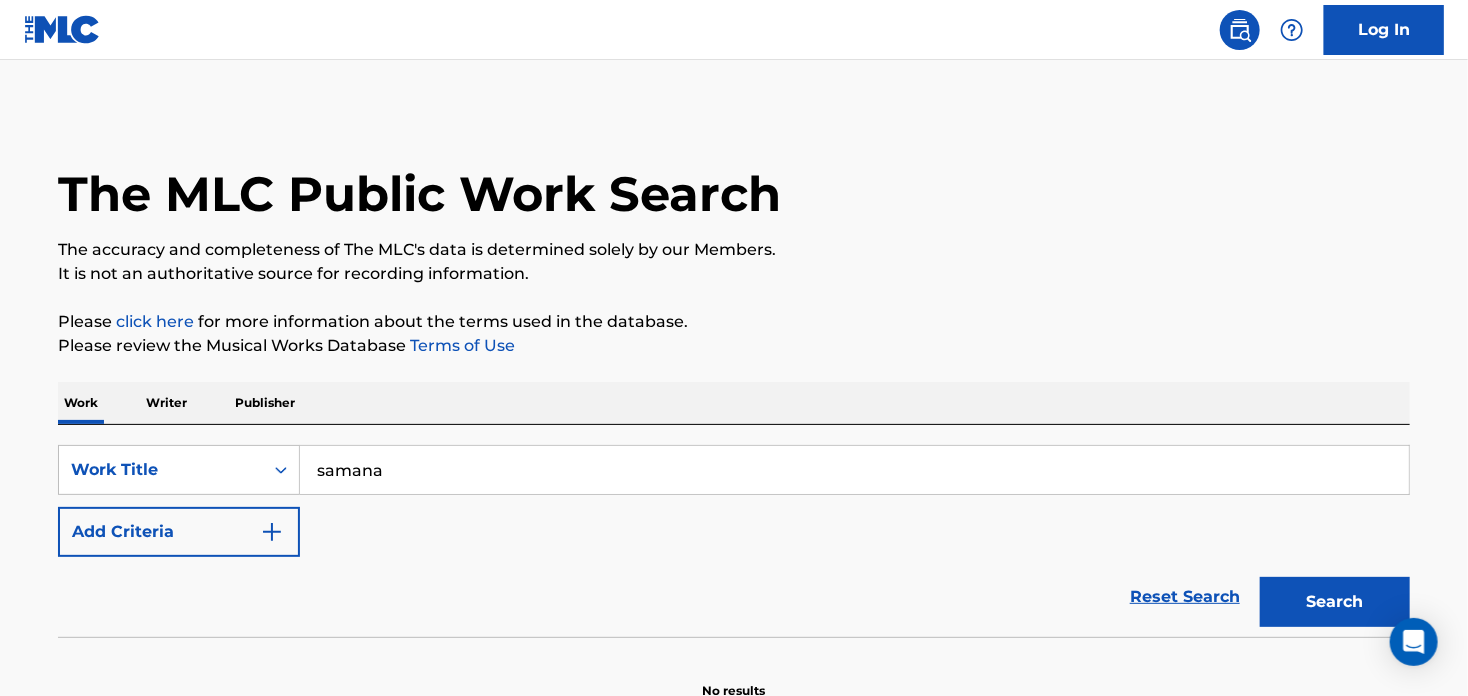 type on "samana" 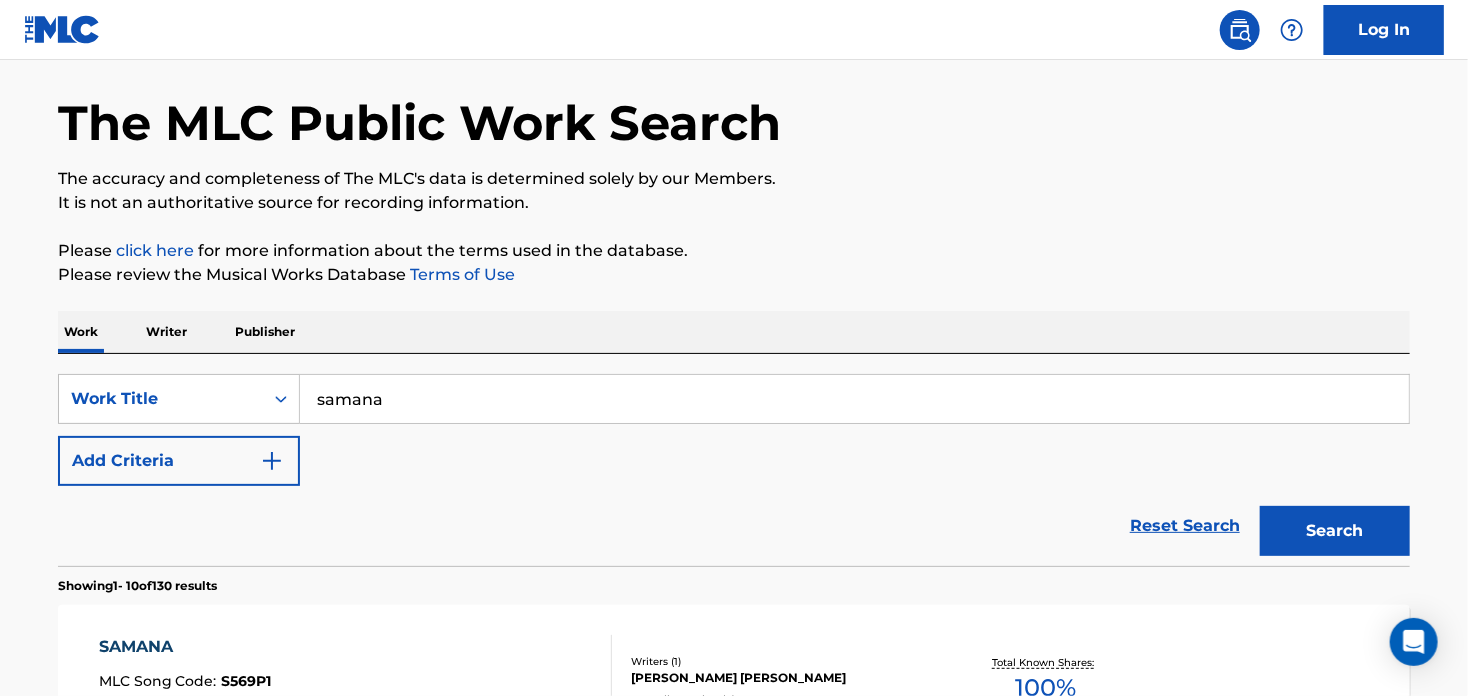 scroll, scrollTop: 99, scrollLeft: 0, axis: vertical 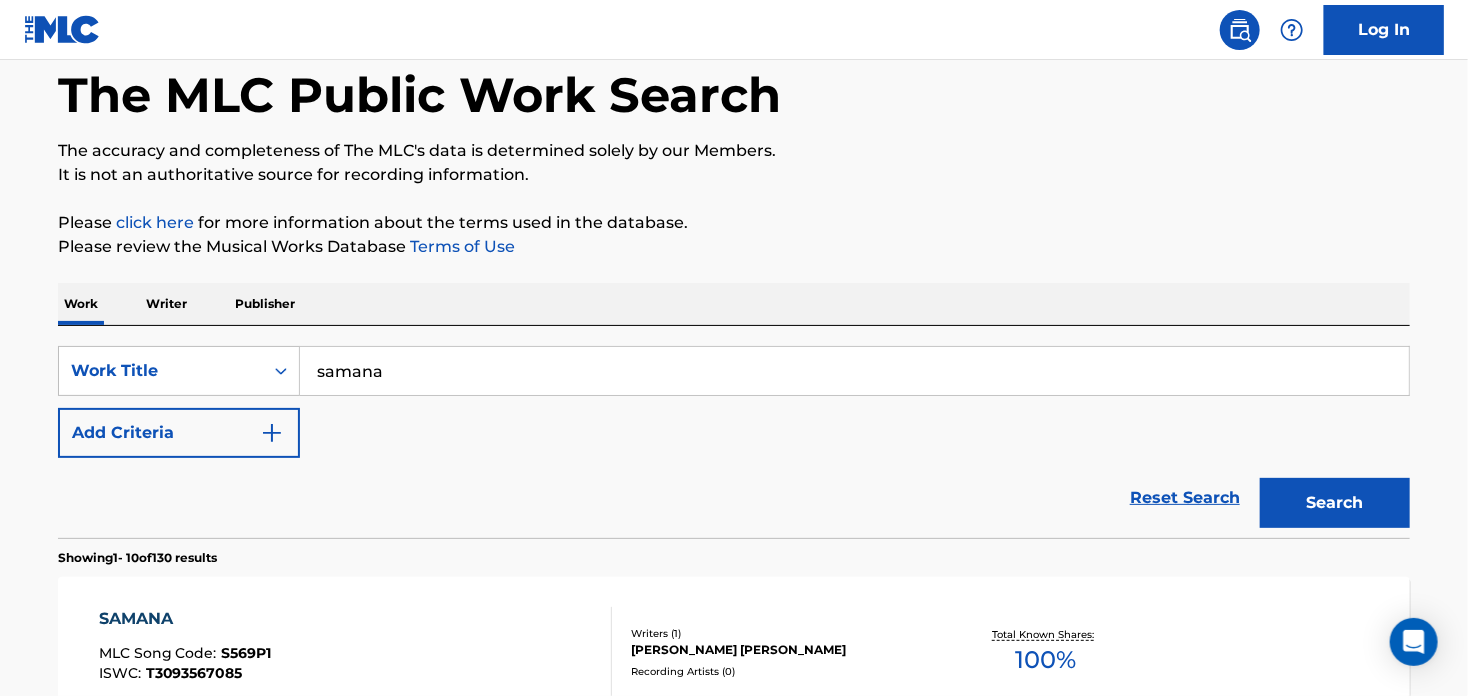 click at bounding box center (272, 433) 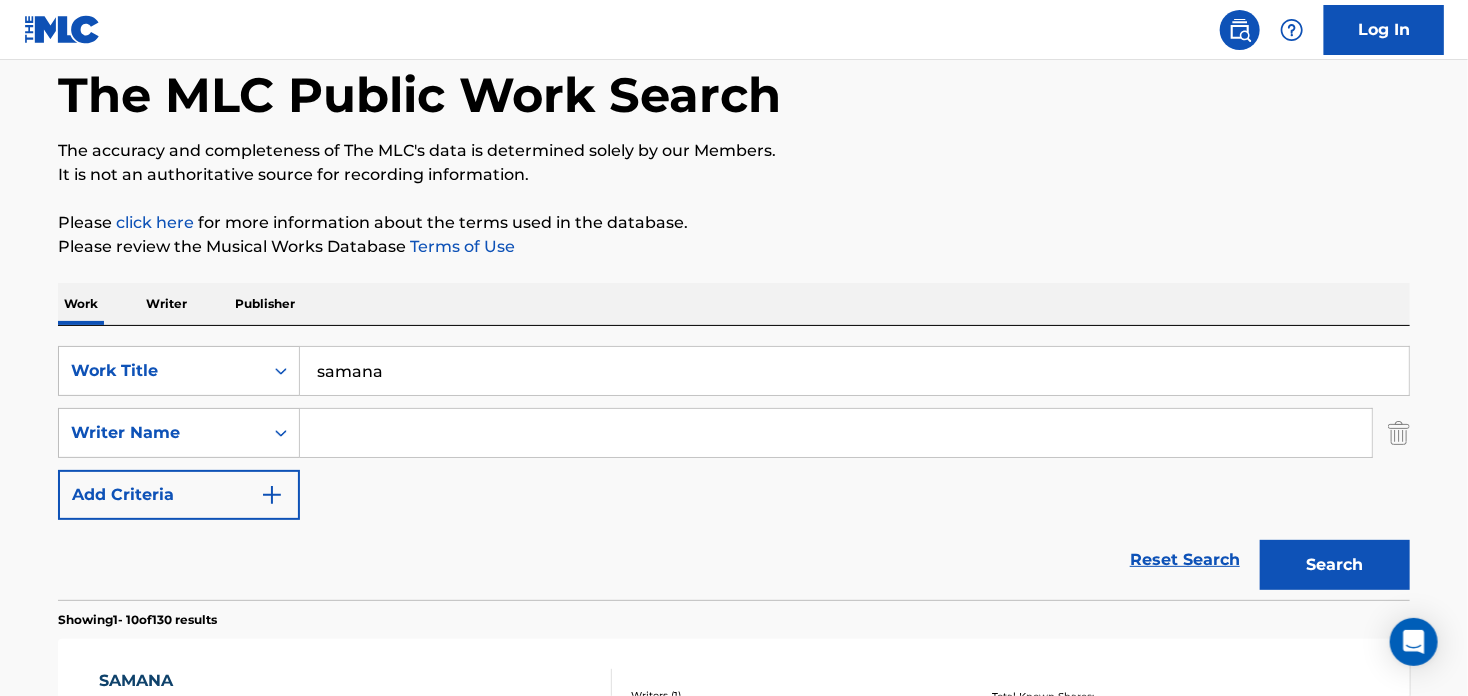 click at bounding box center [836, 433] 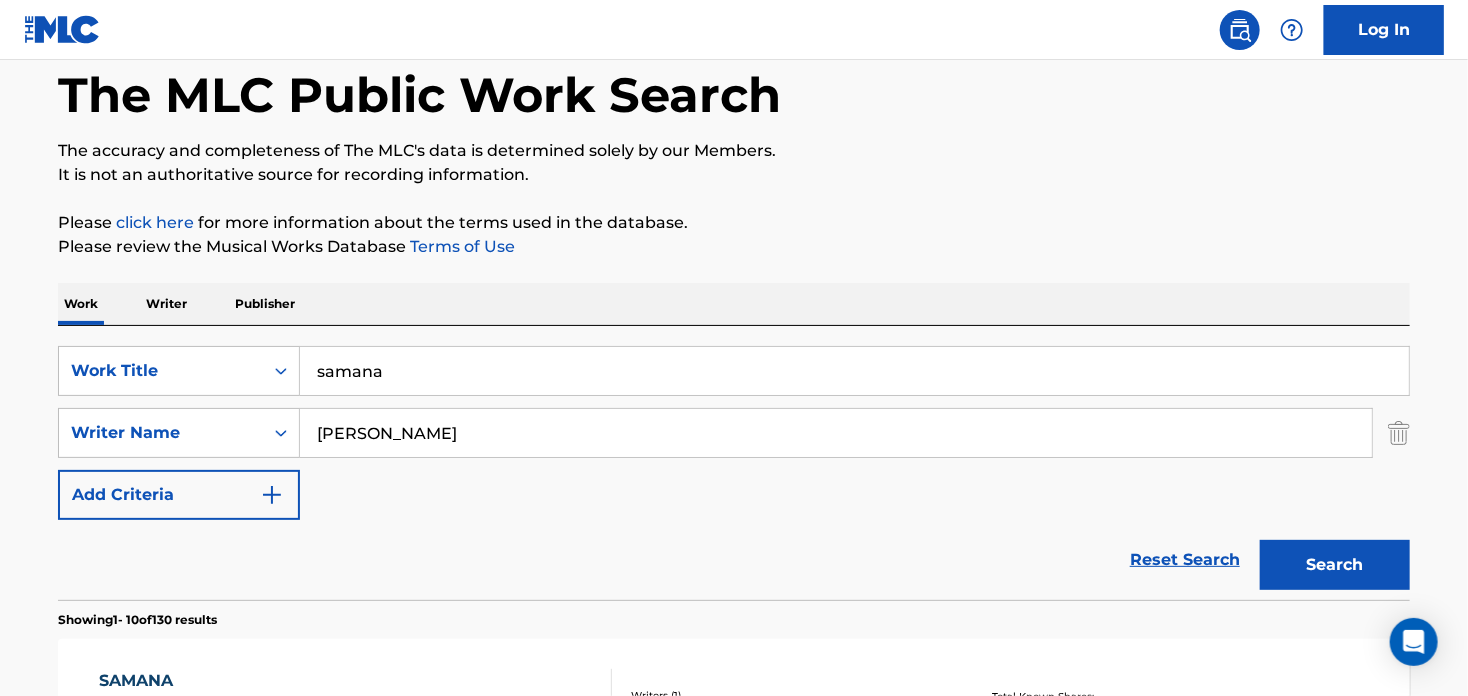 click on "Search" at bounding box center (1335, 565) 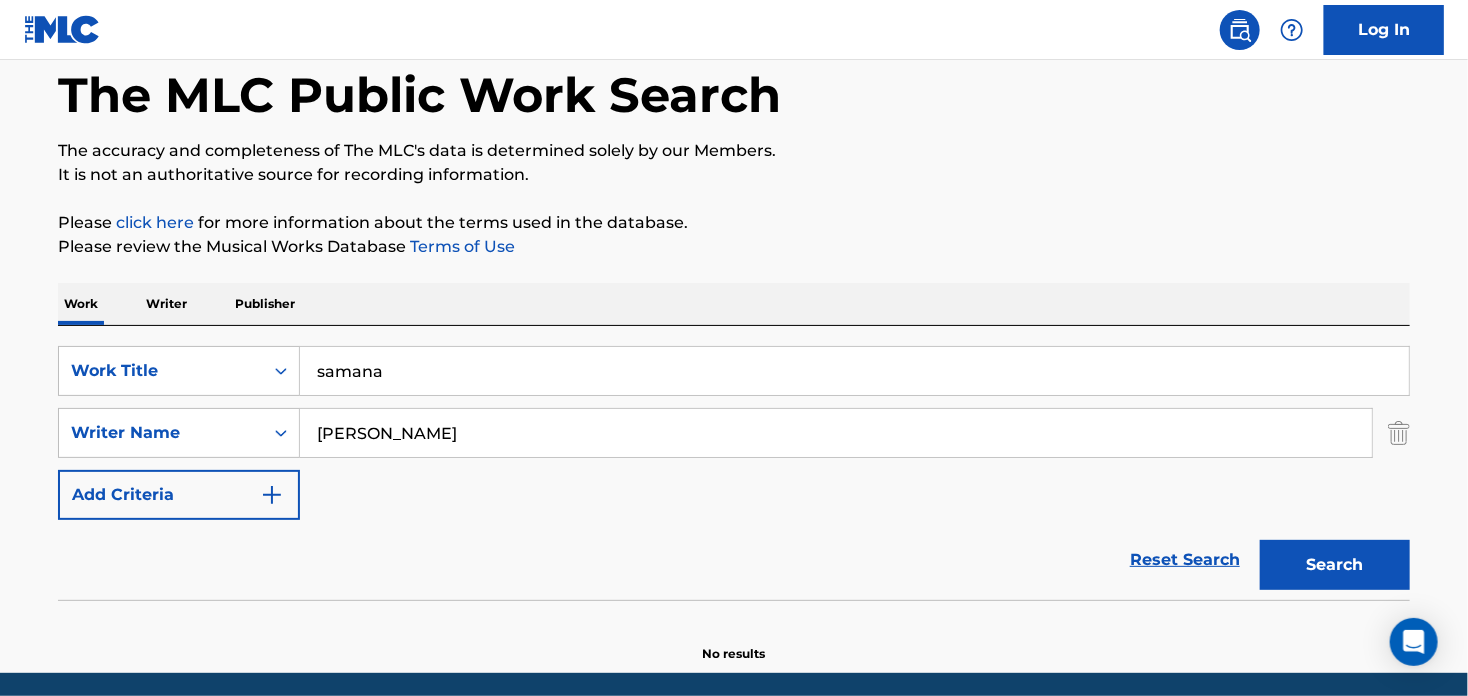 scroll, scrollTop: 170, scrollLeft: 0, axis: vertical 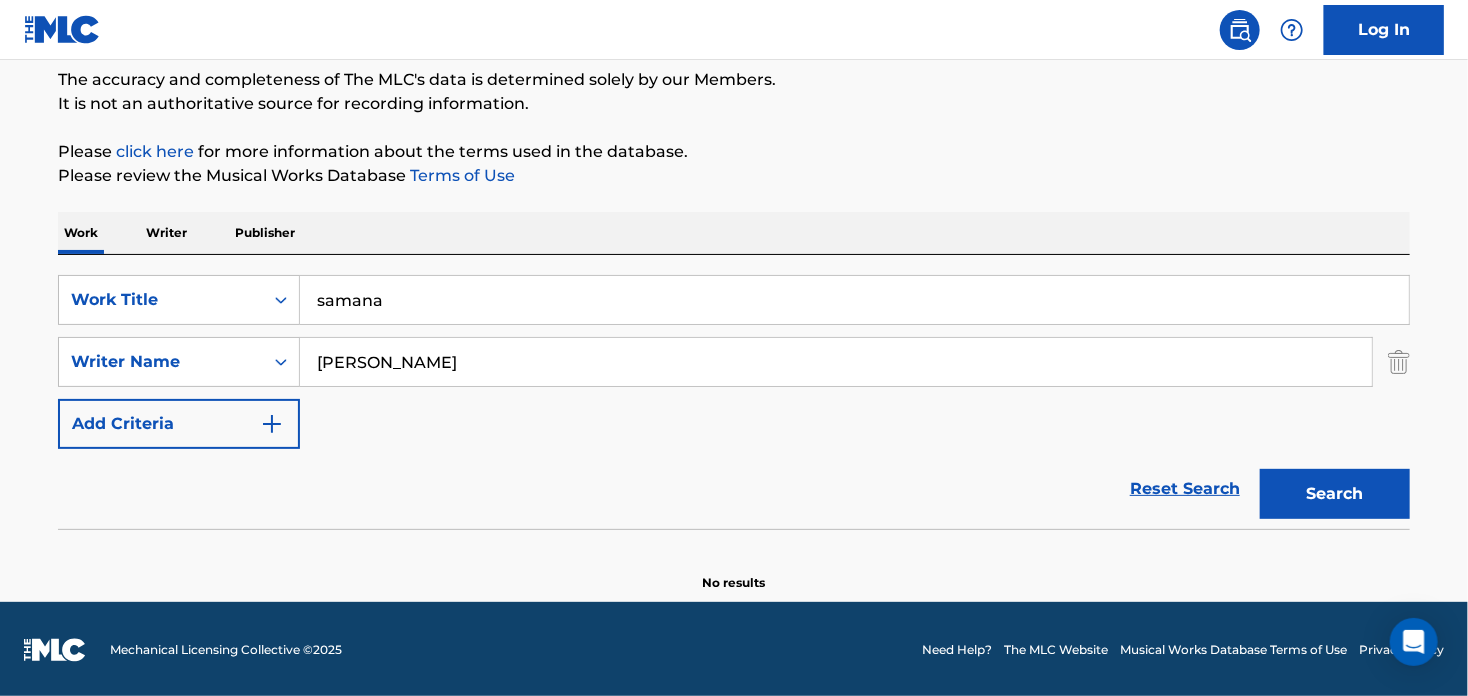 click on "strauss" at bounding box center (836, 362) 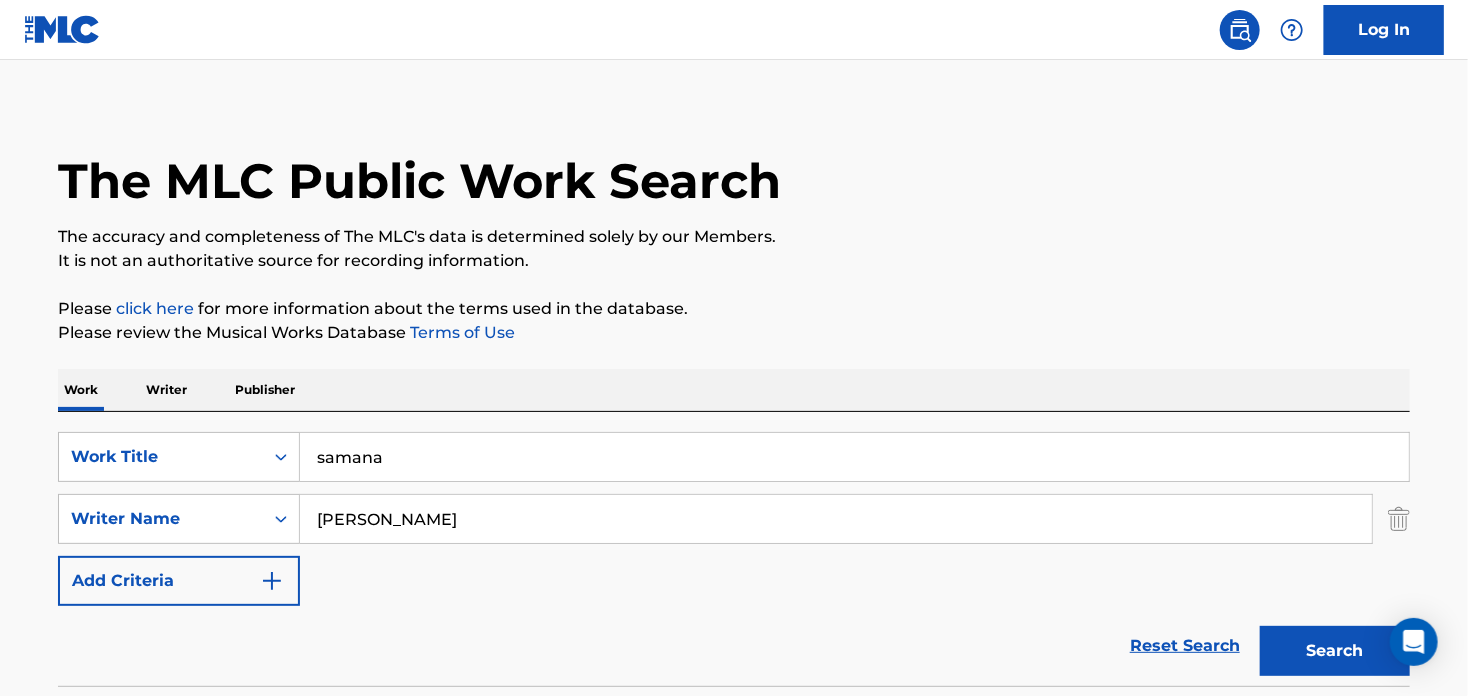 scroll, scrollTop: 0, scrollLeft: 0, axis: both 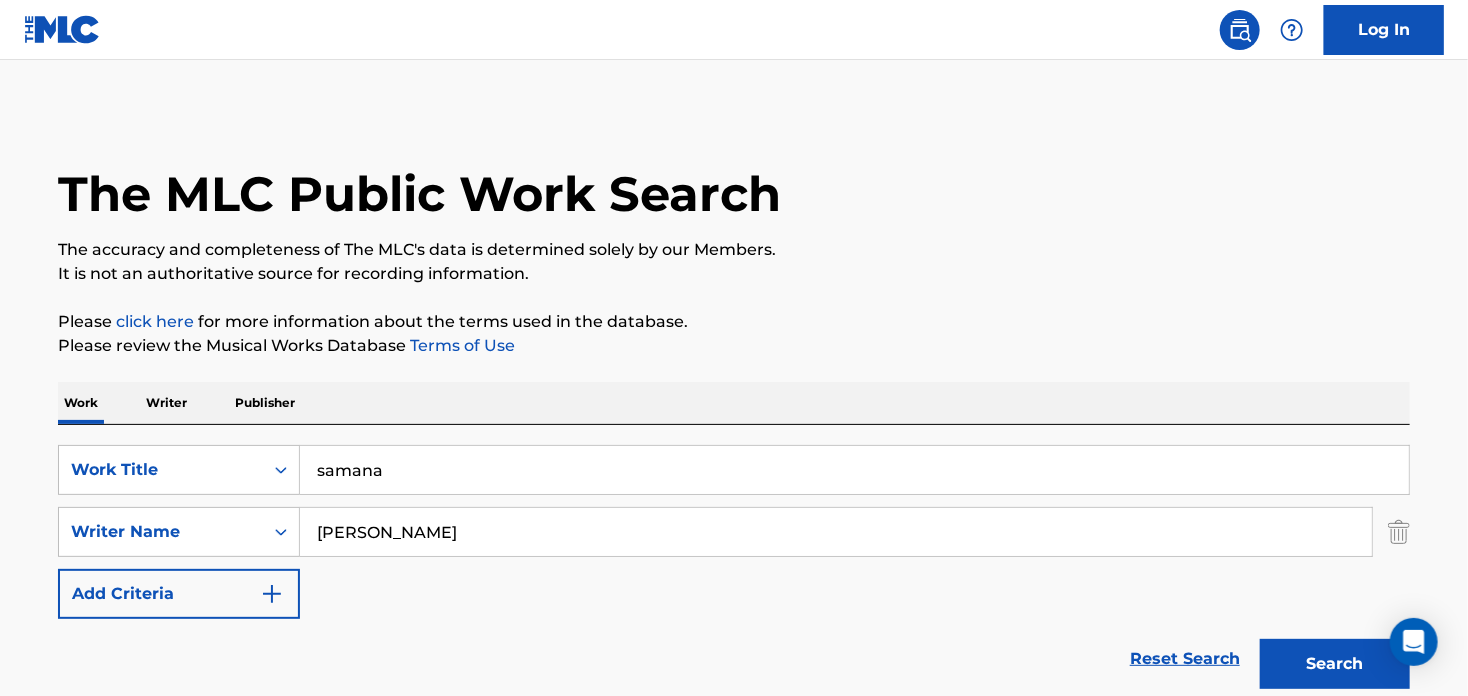 click on "delfino" at bounding box center [836, 532] 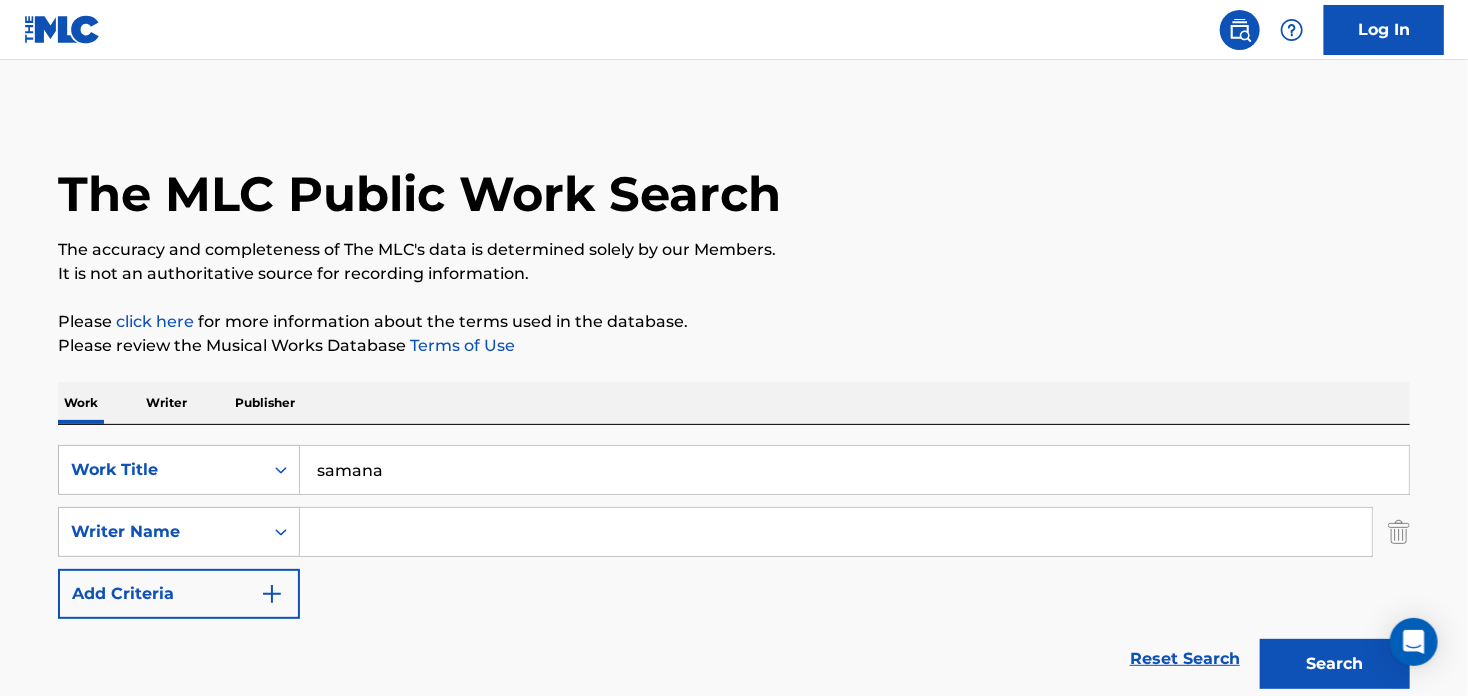 click on "Search" at bounding box center [1335, 664] 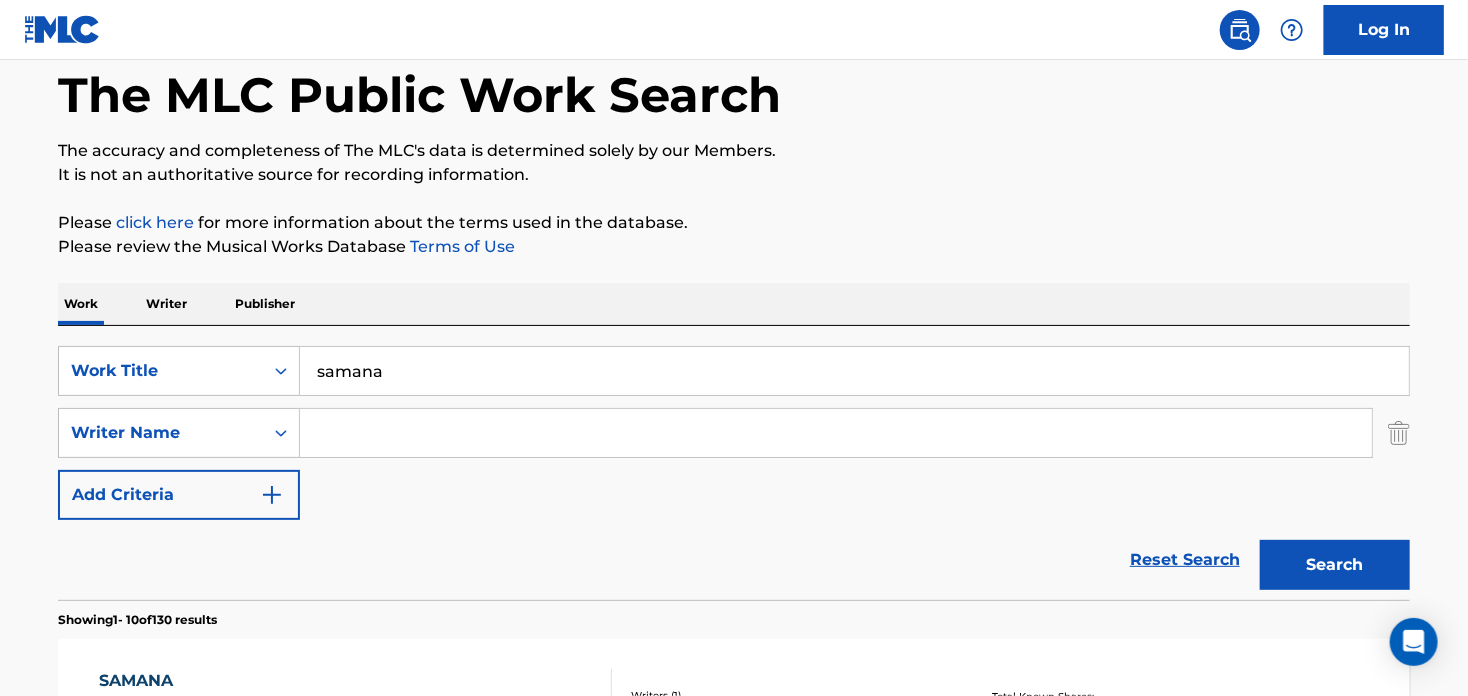 scroll, scrollTop: 0, scrollLeft: 0, axis: both 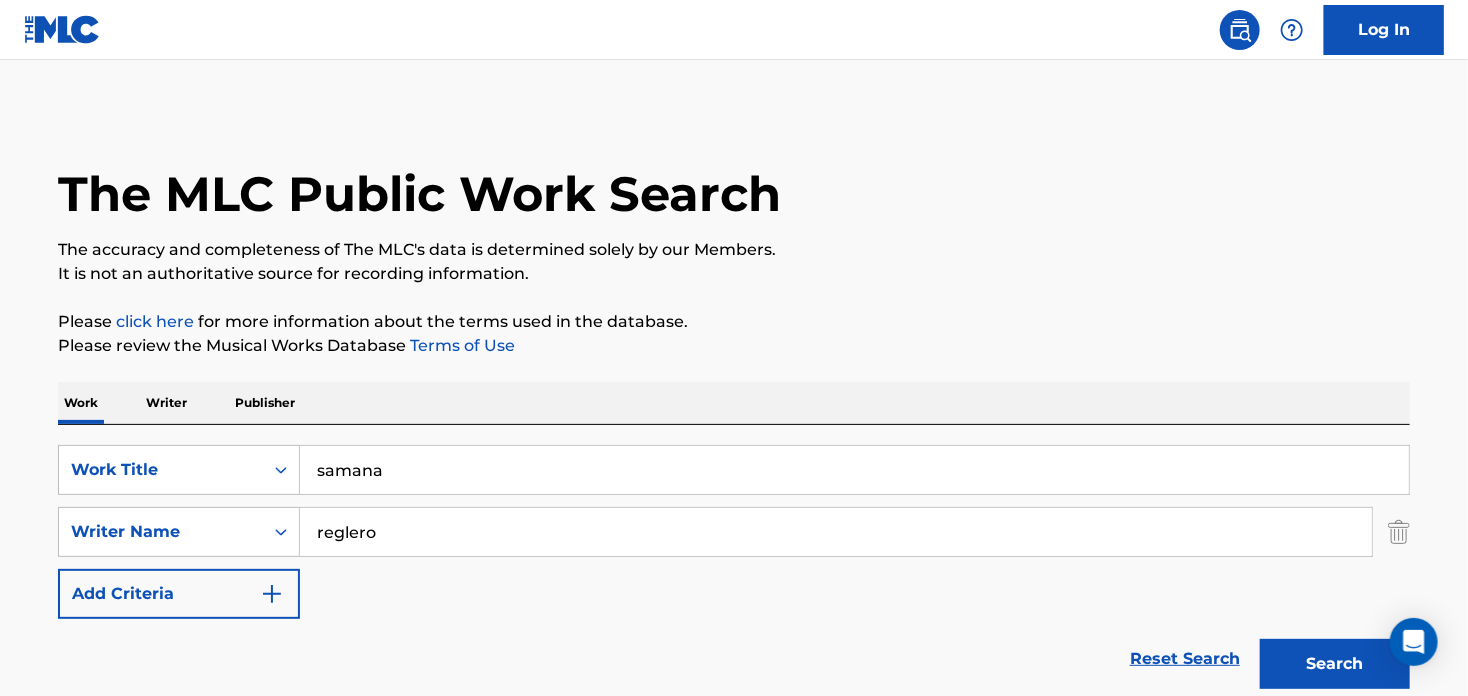 type on "reglero" 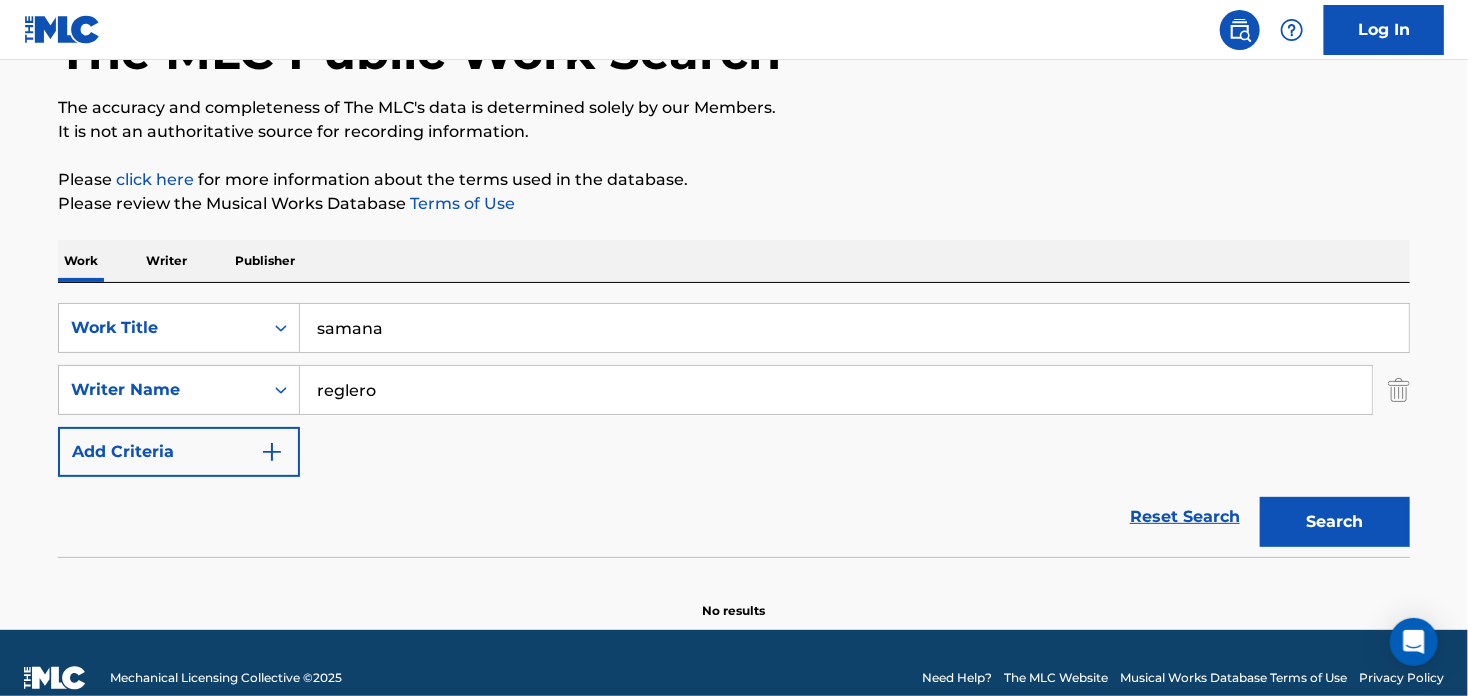 scroll, scrollTop: 170, scrollLeft: 0, axis: vertical 